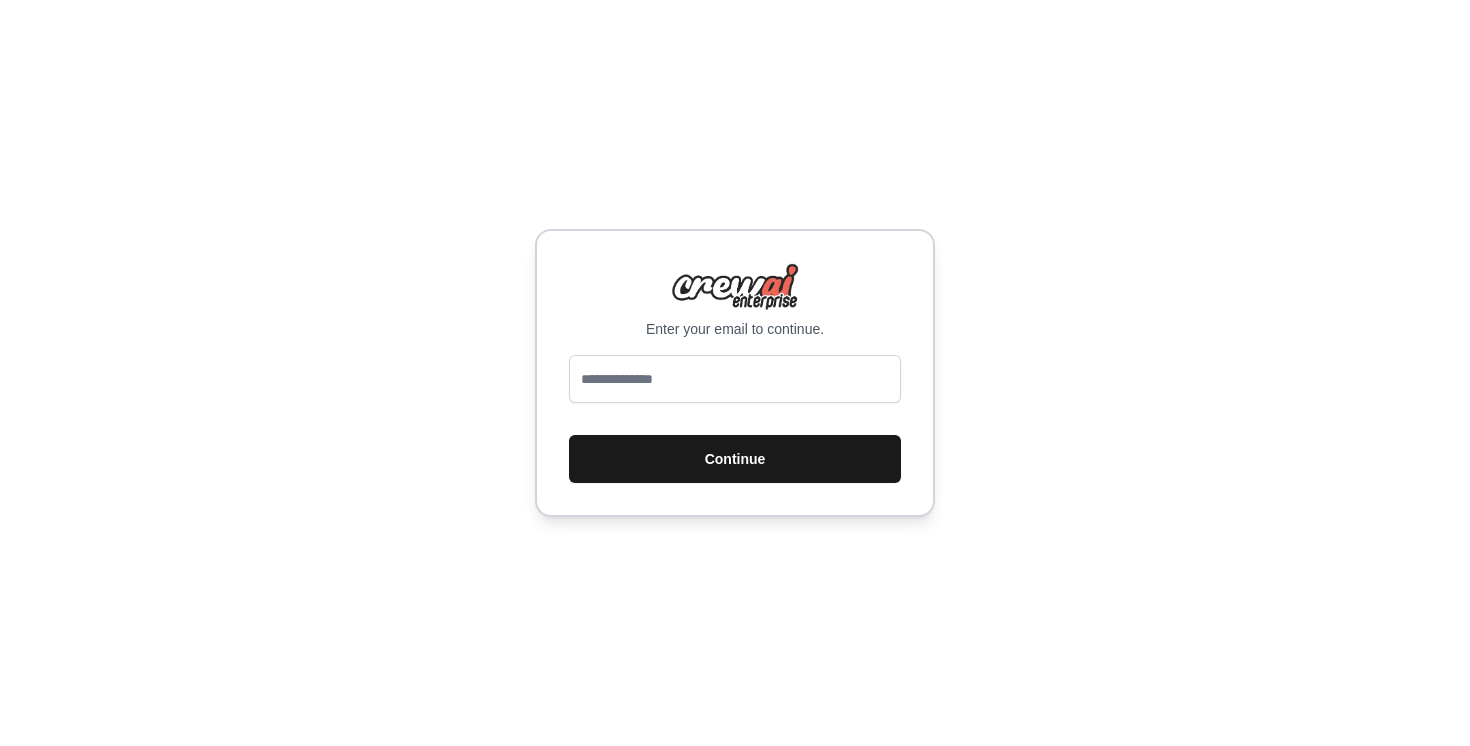 scroll, scrollTop: 0, scrollLeft: 0, axis: both 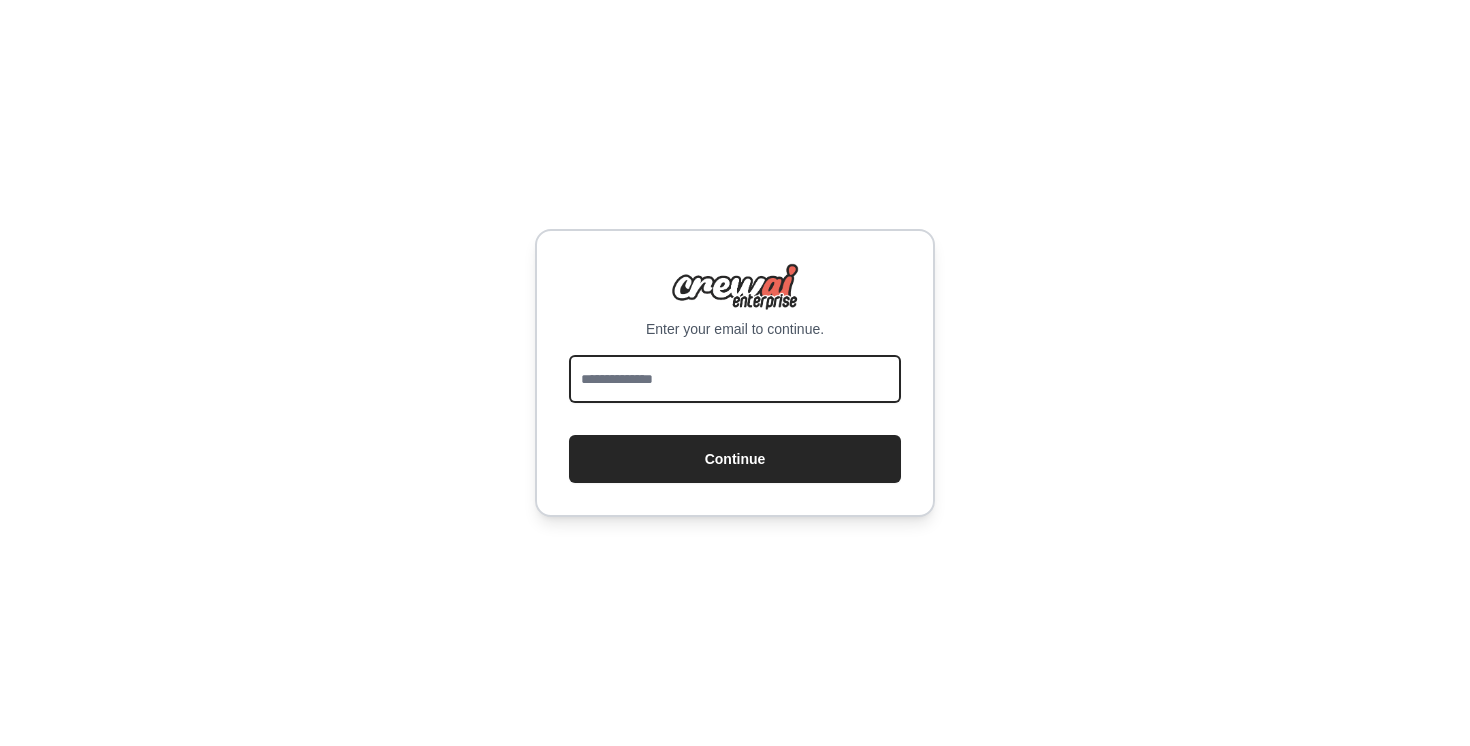 click at bounding box center (735, 379) 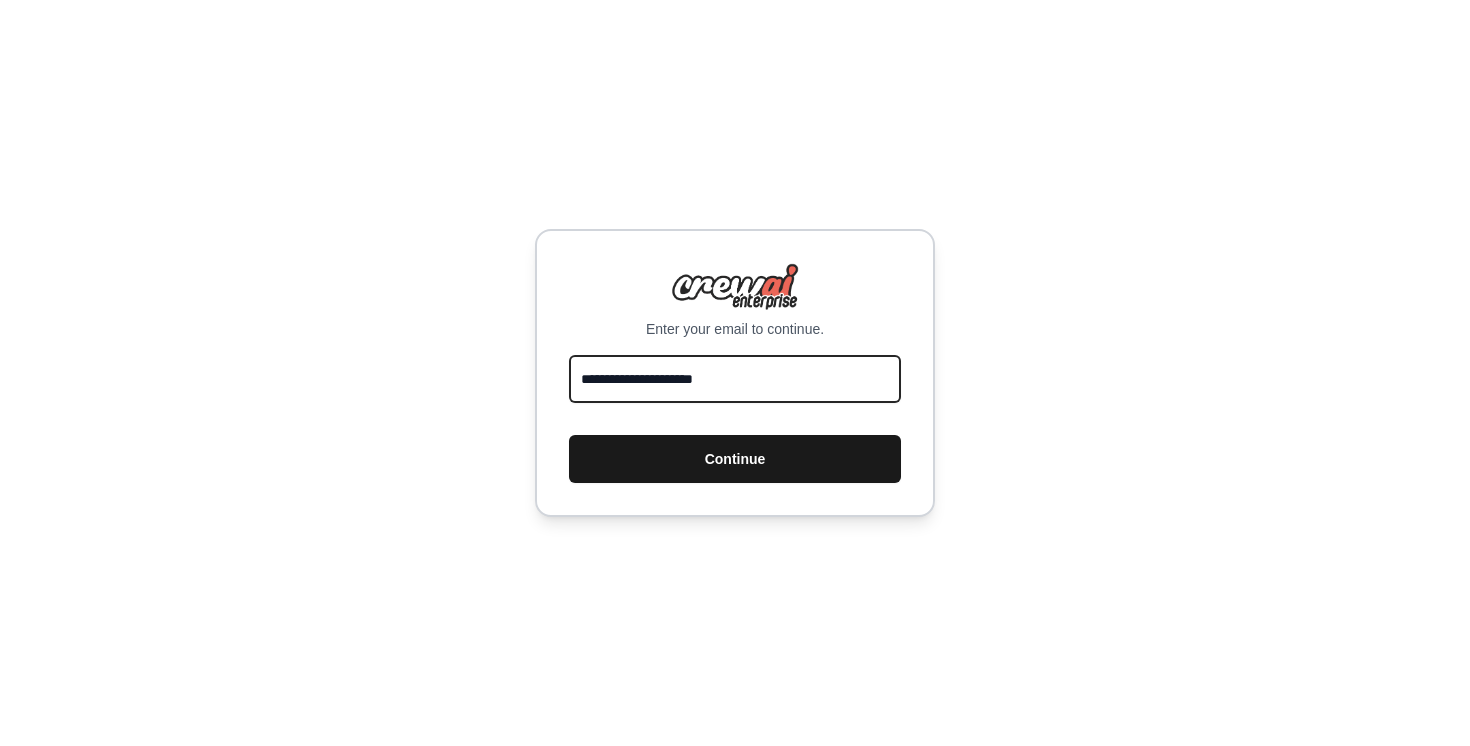 type on "**********" 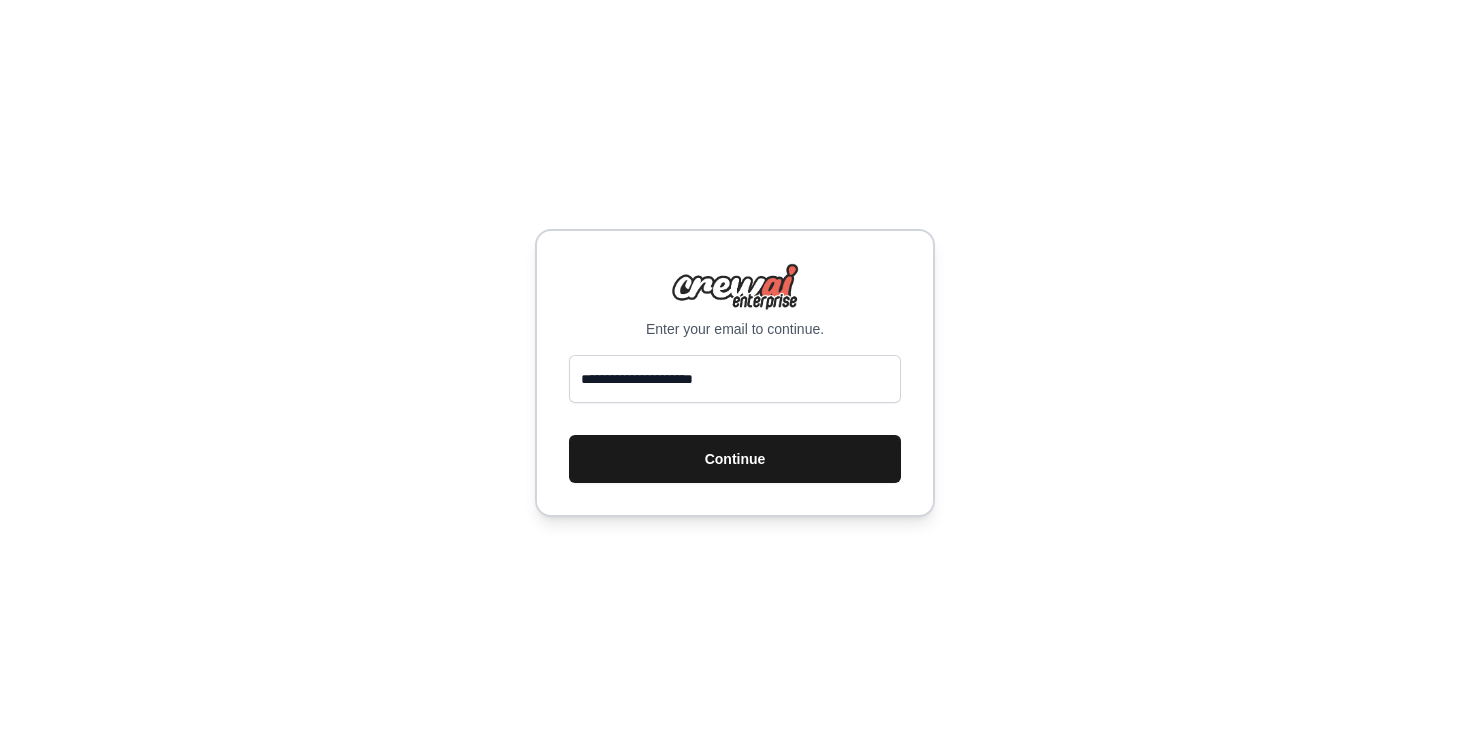 click on "Continue" at bounding box center (735, 459) 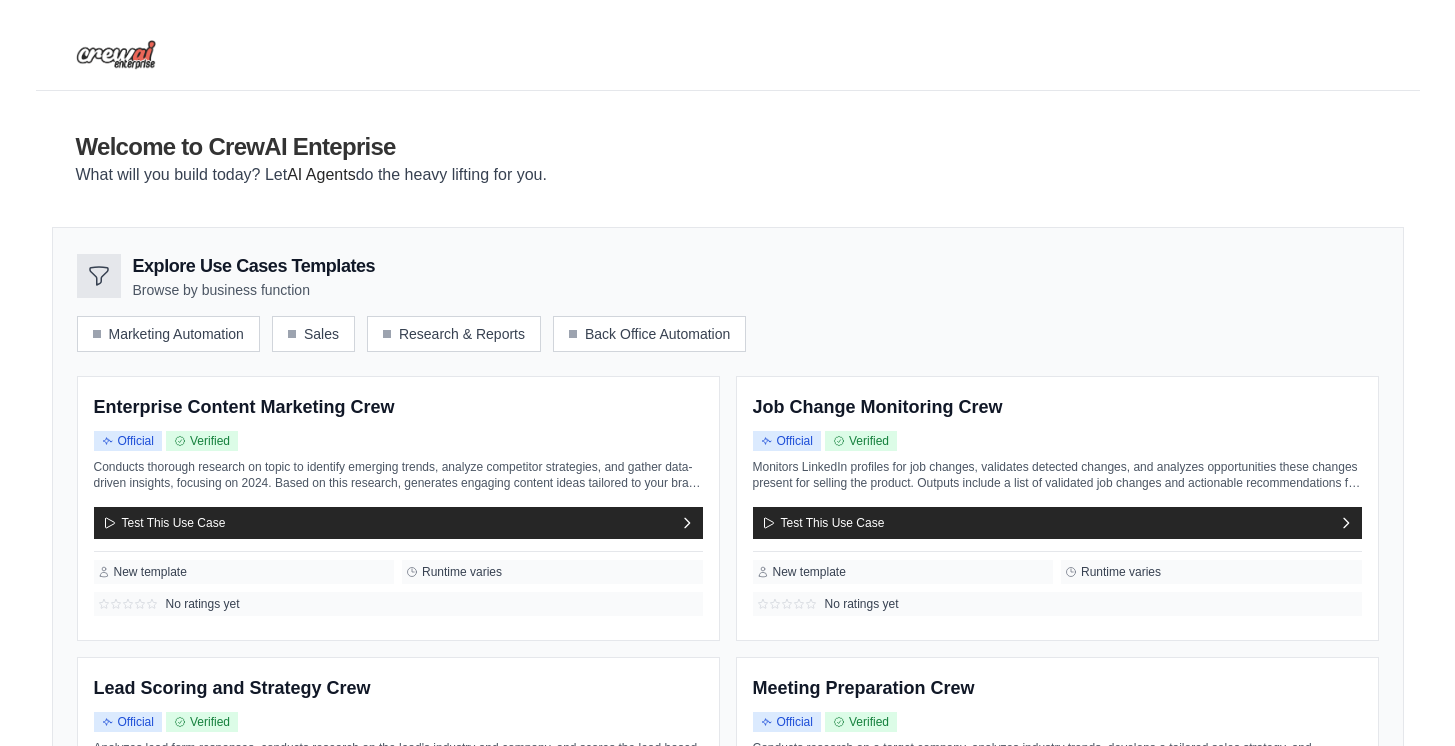 scroll, scrollTop: 0, scrollLeft: 0, axis: both 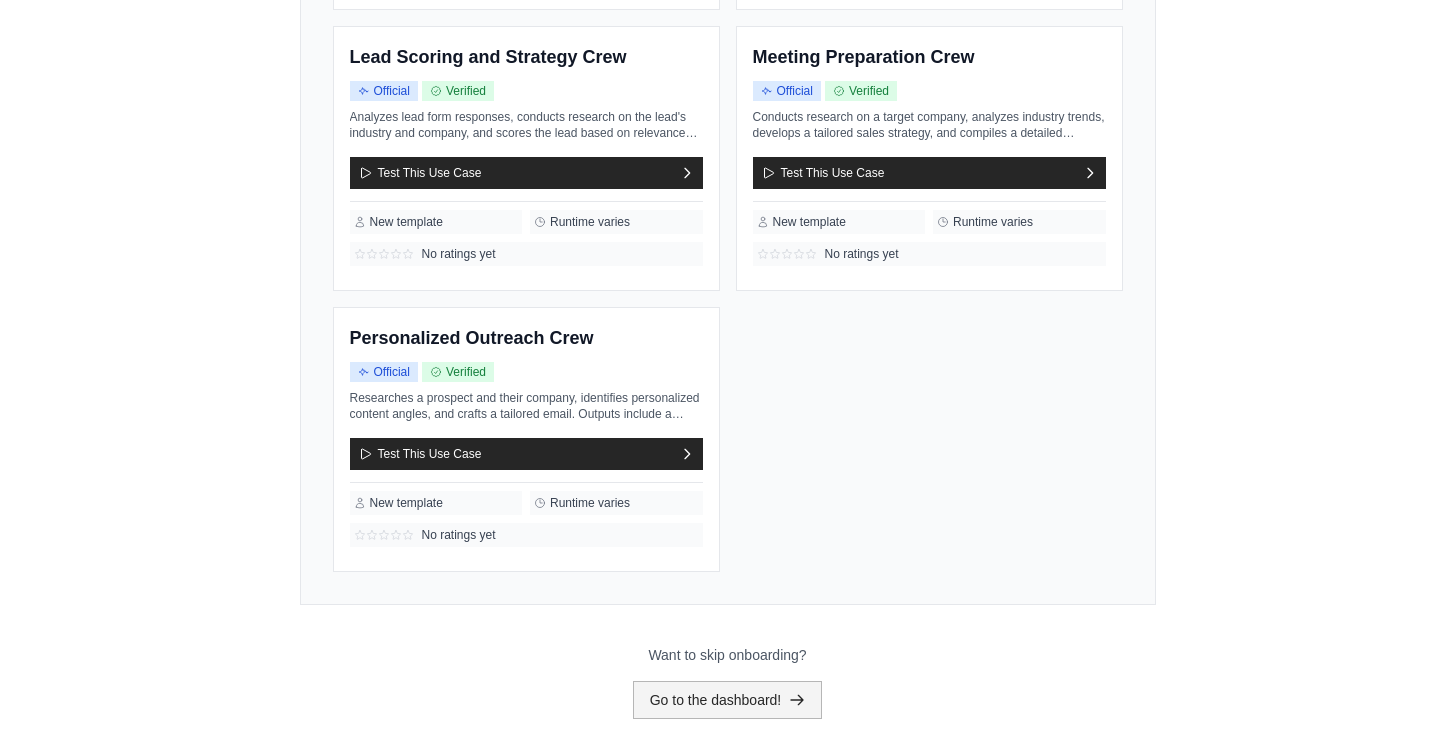 click on "Go to the dashboard!" at bounding box center [728, 700] 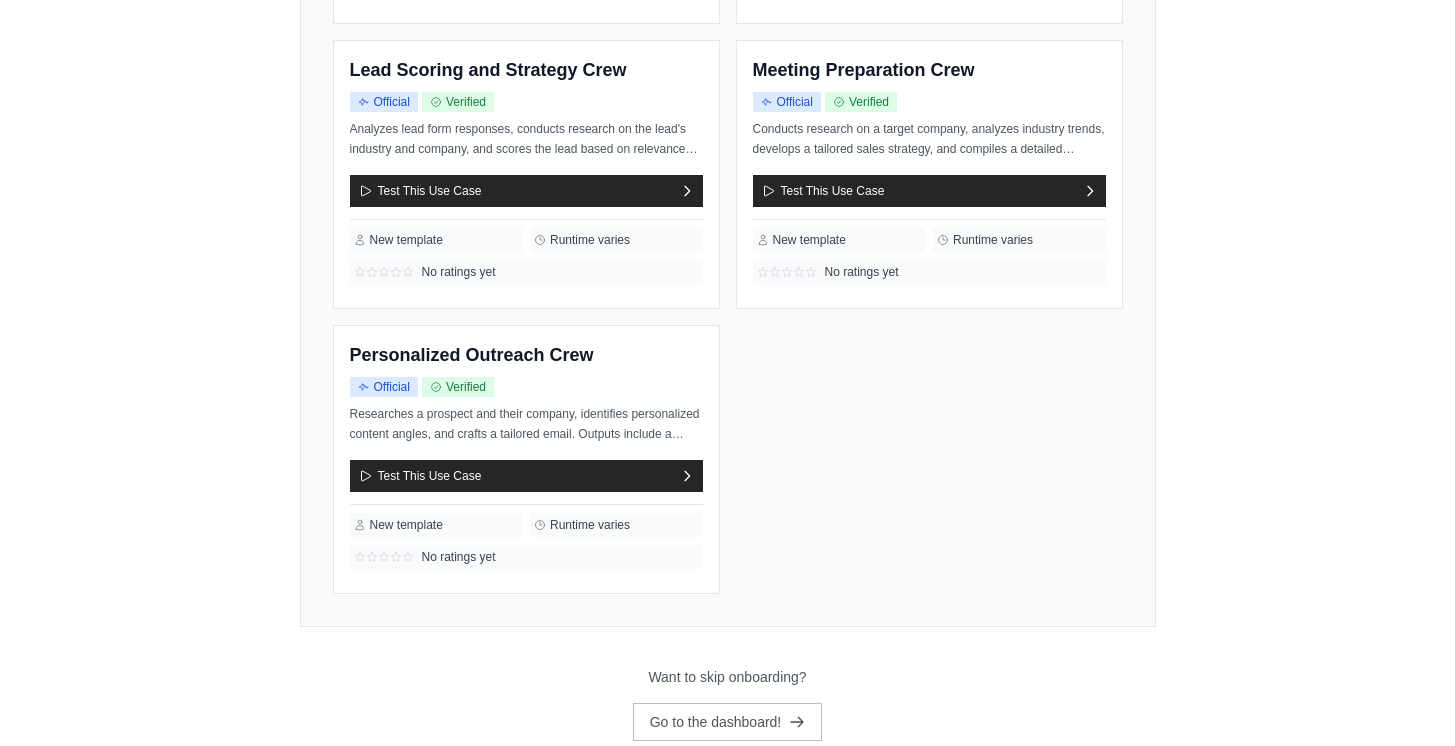 scroll, scrollTop: 0, scrollLeft: 0, axis: both 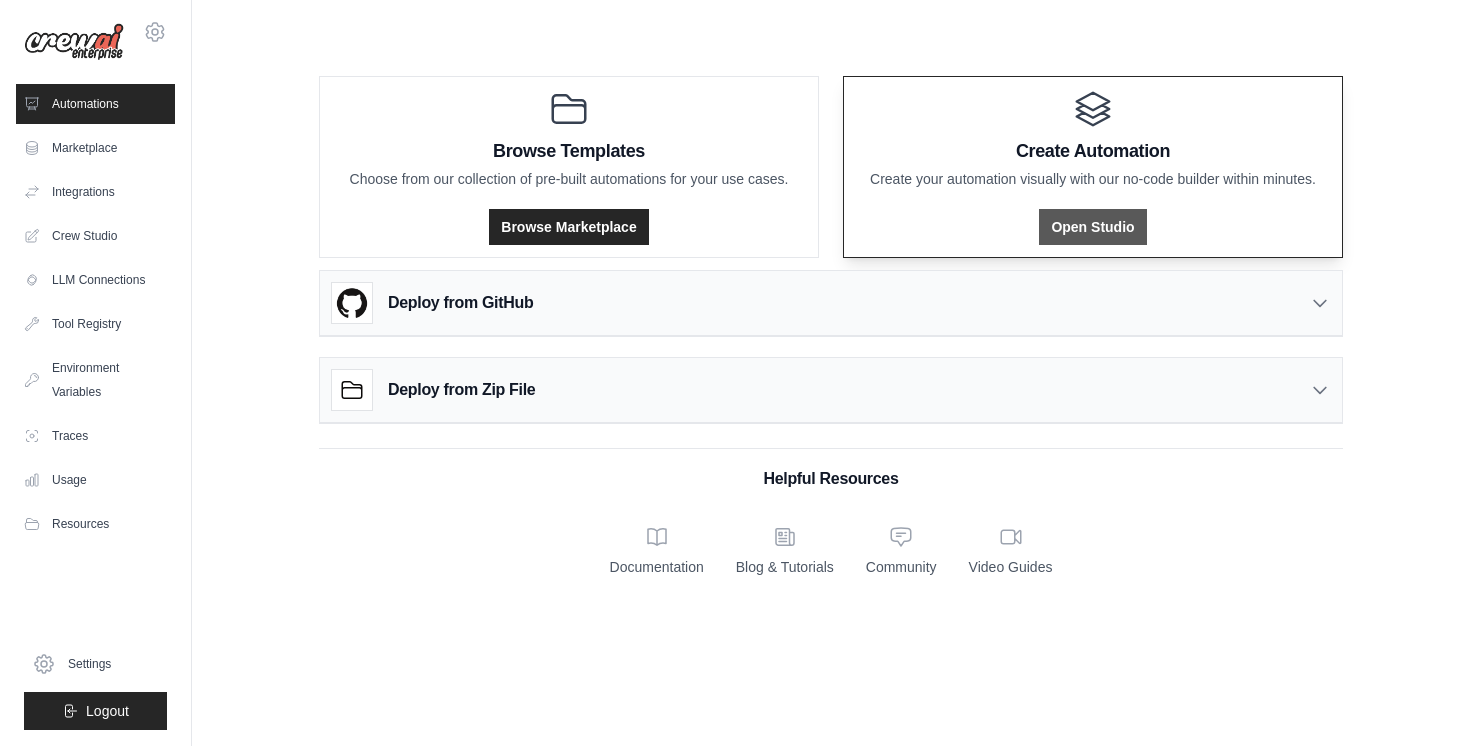 click on "Open Studio" at bounding box center [1092, 227] 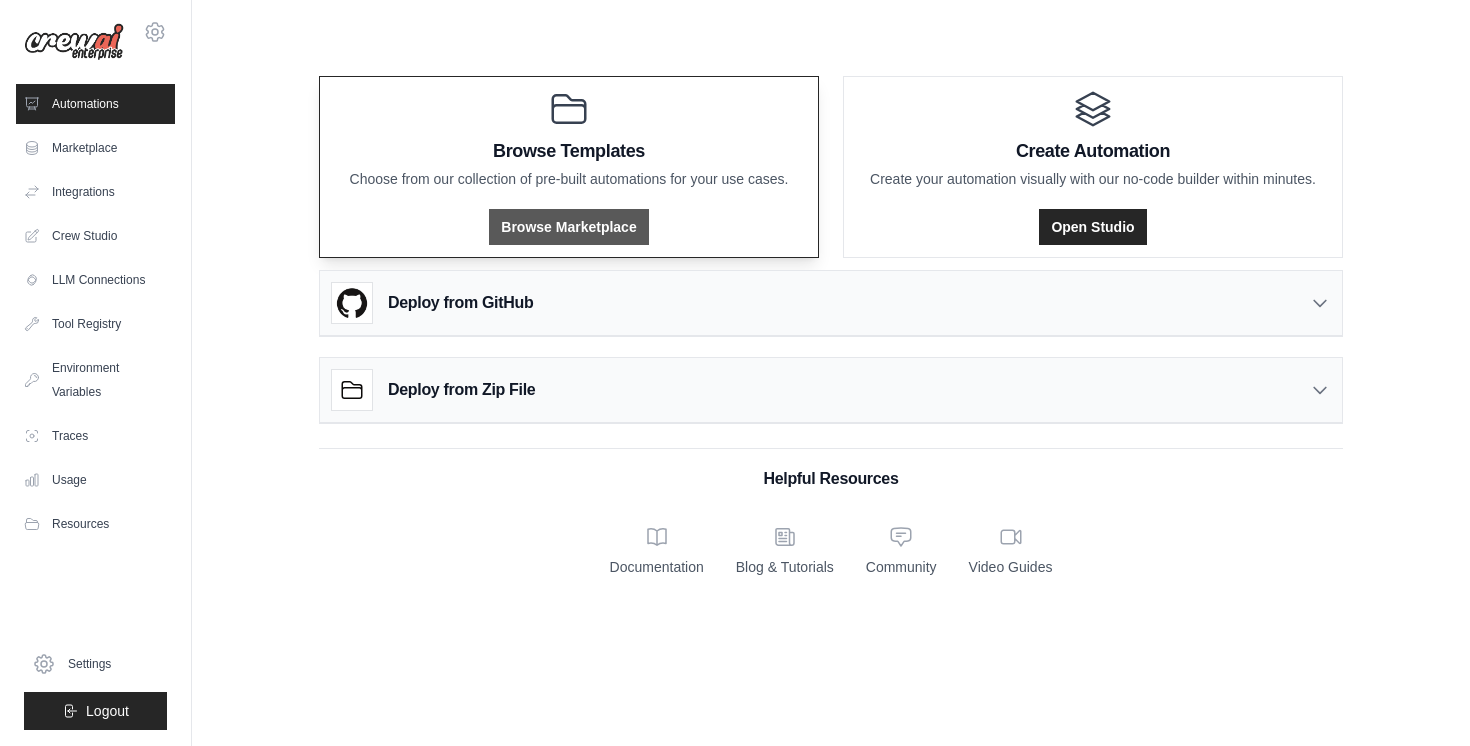 click on "Browse Marketplace" at bounding box center (568, 227) 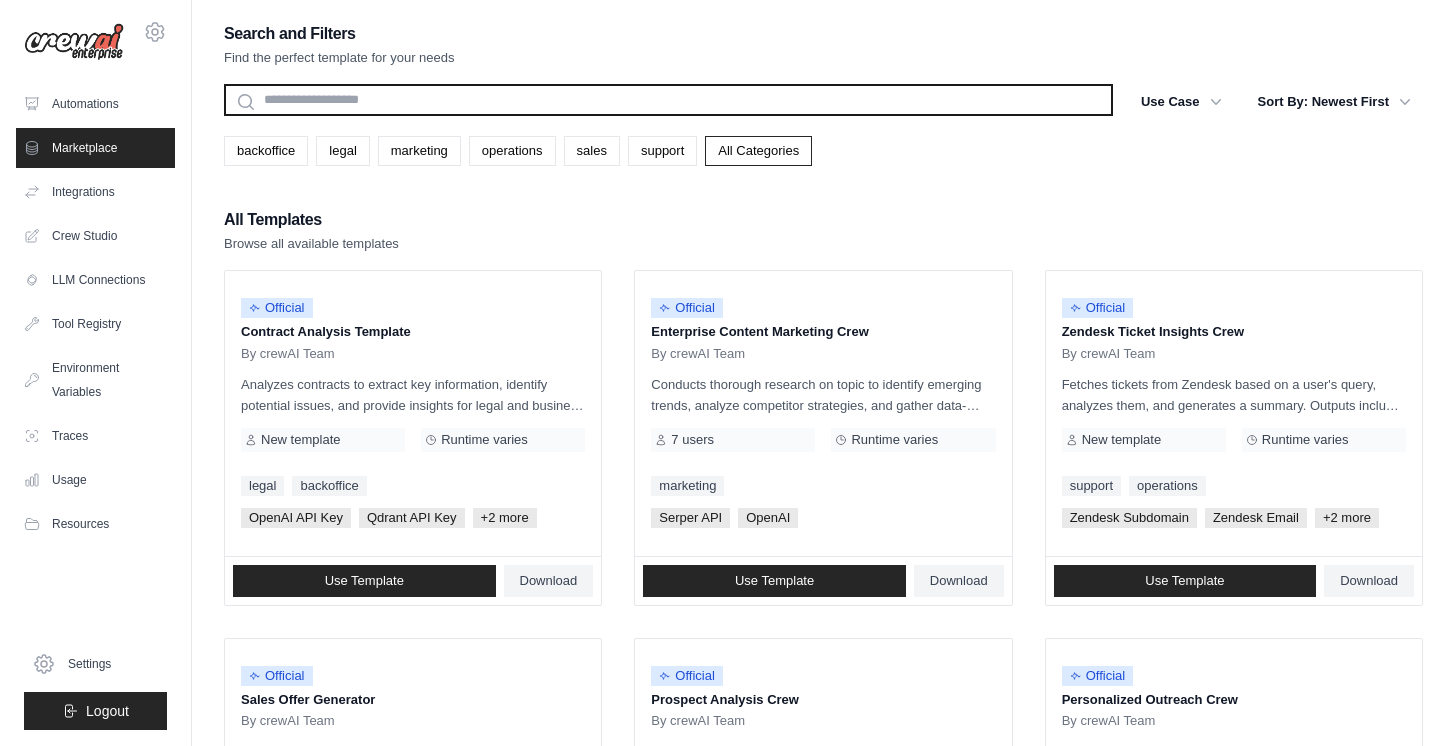 click at bounding box center (668, 100) 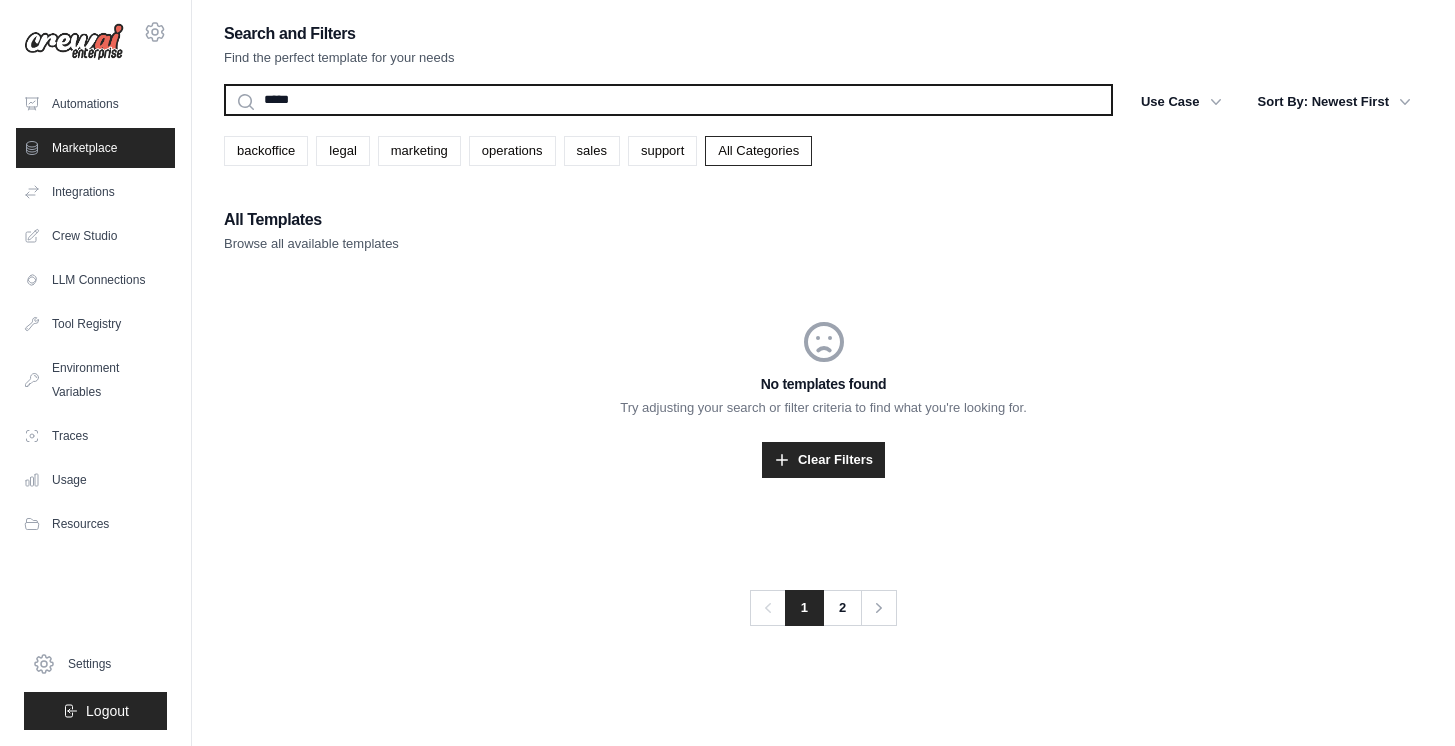 click on "Search" at bounding box center [223, 115] 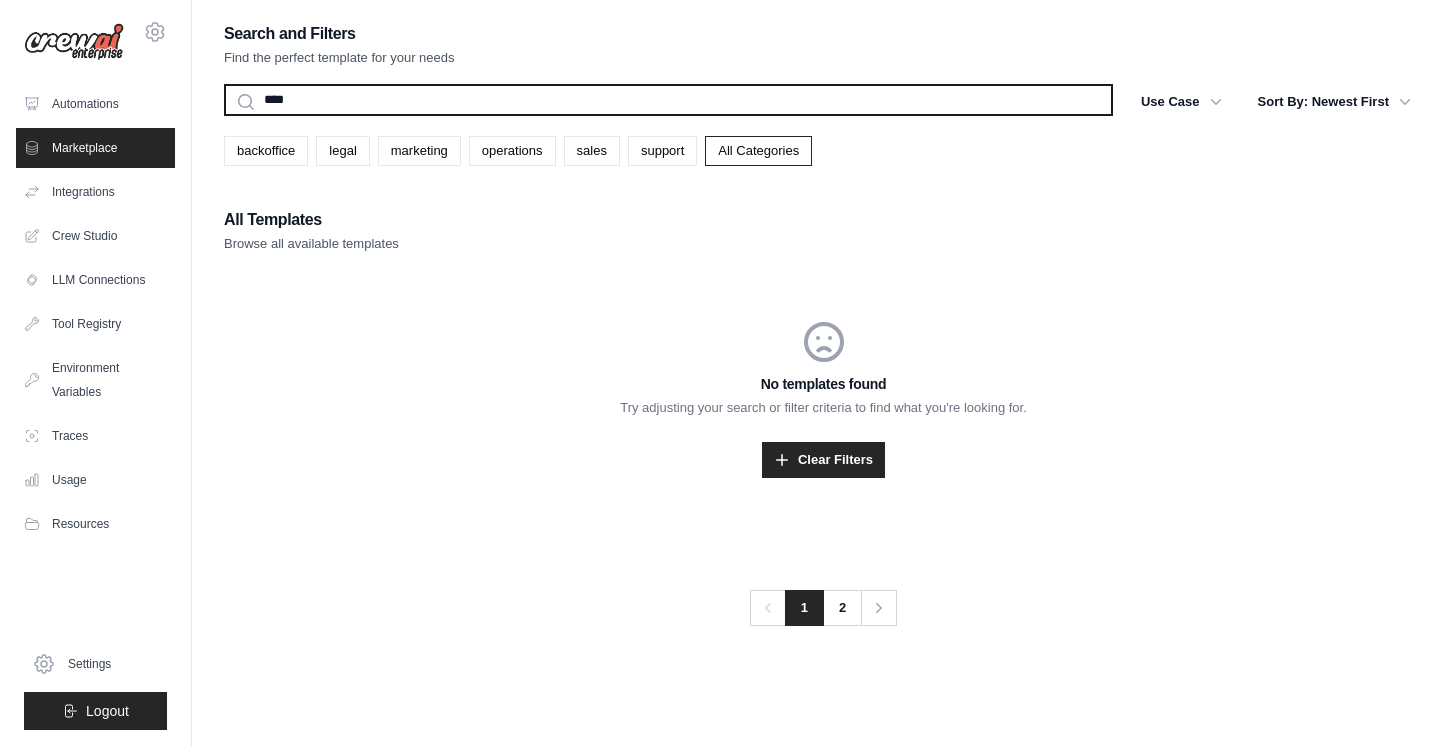 type on "***" 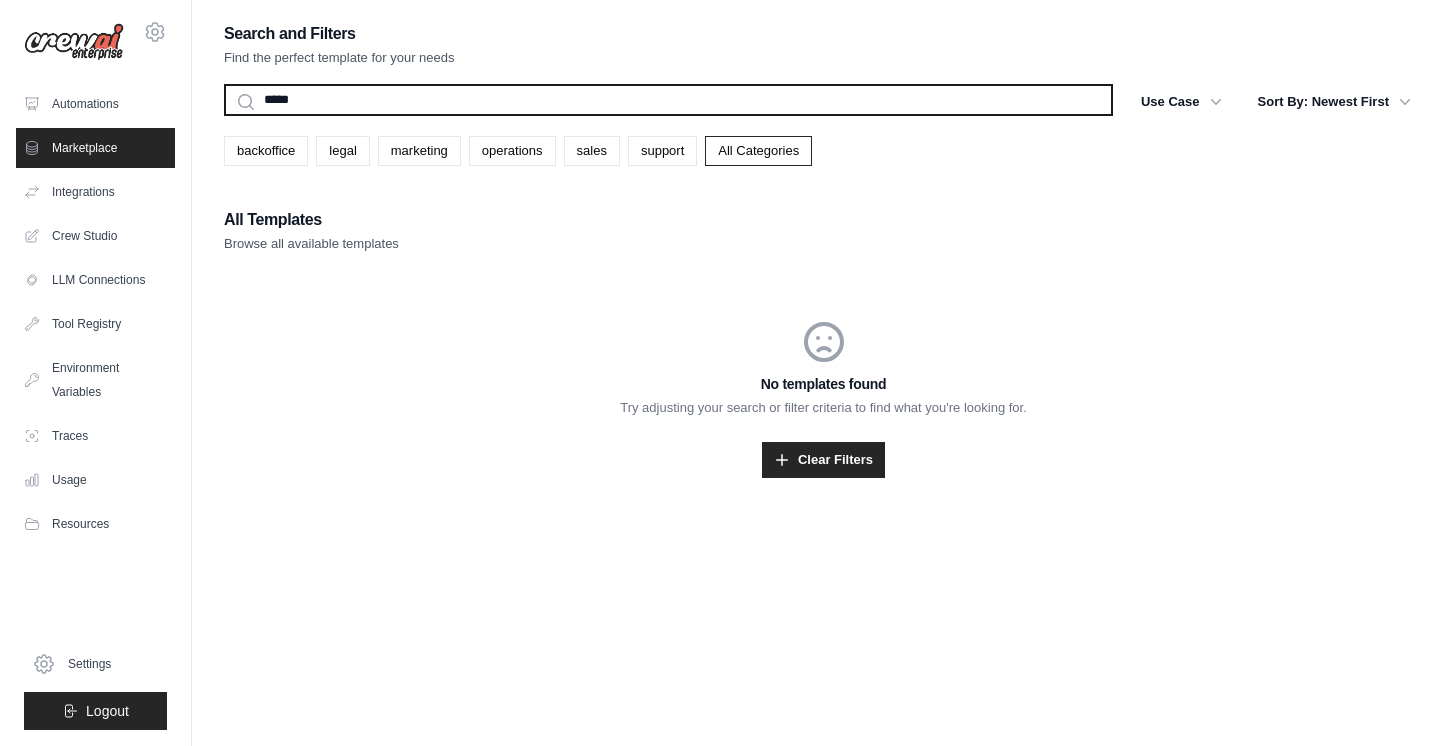 click on "*****" at bounding box center [668, 100] 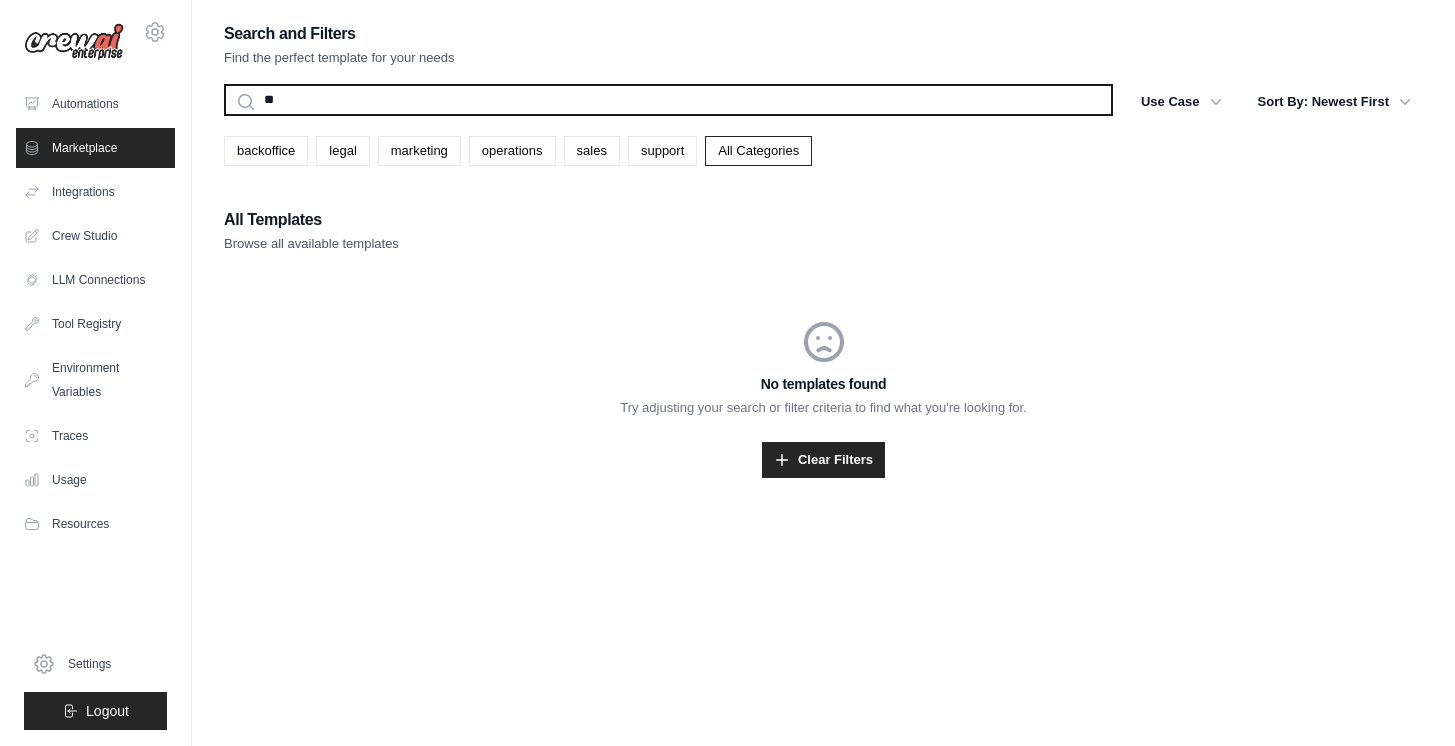 type on "*" 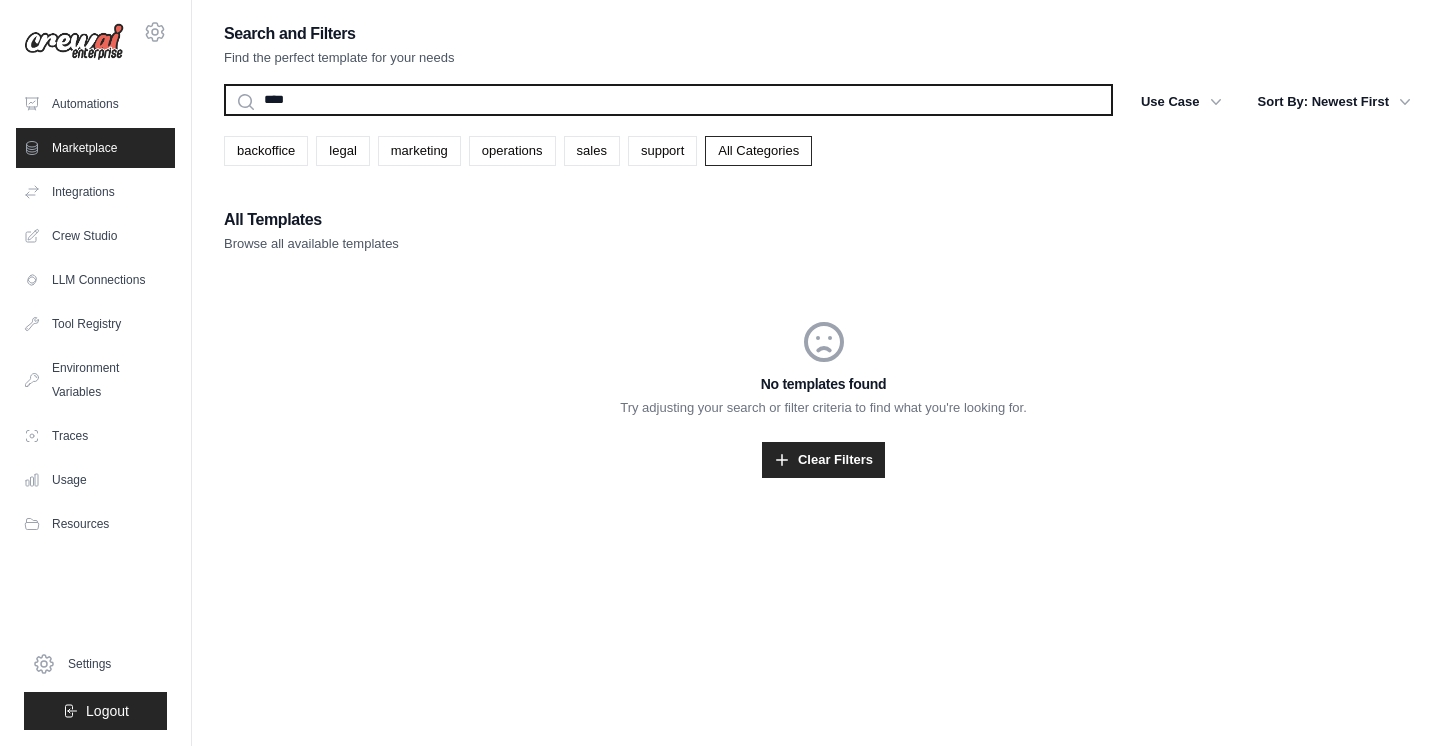 type on "****" 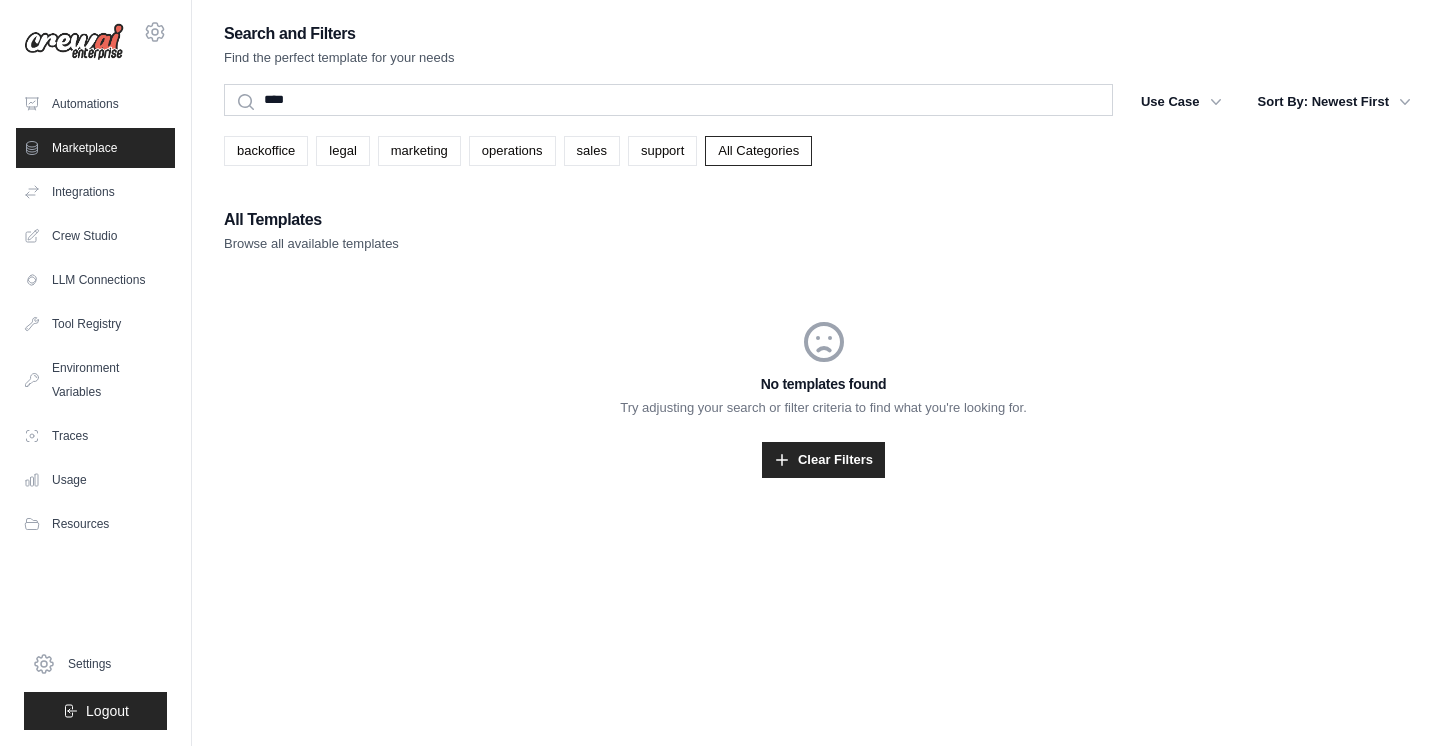 click on "Search and Filters
Find the perfect template for your needs
****
Search
Use Case
backoffice
legal
marketing
operations
sales
support
Clear All Filters" at bounding box center [823, 273] 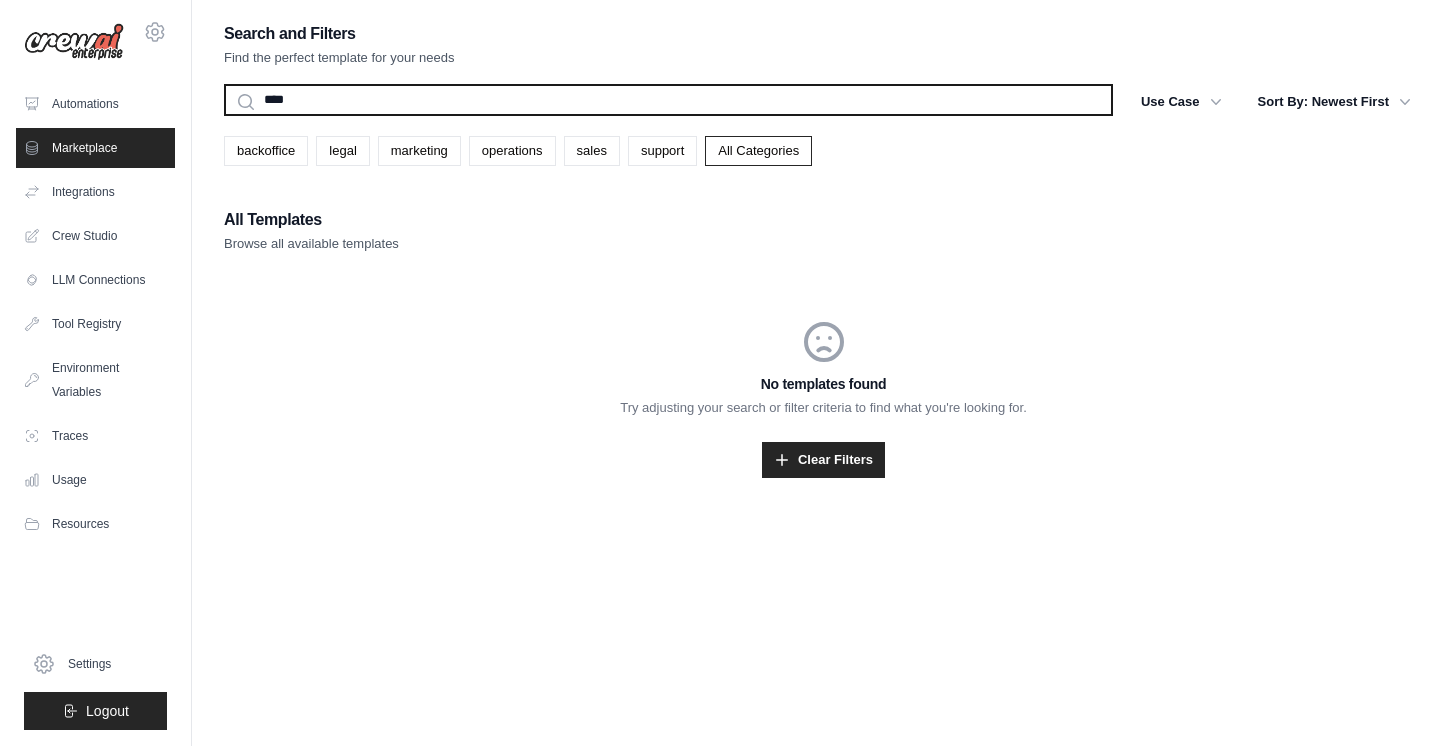 drag, startPoint x: 309, startPoint y: 105, endPoint x: 233, endPoint y: 96, distance: 76.53104 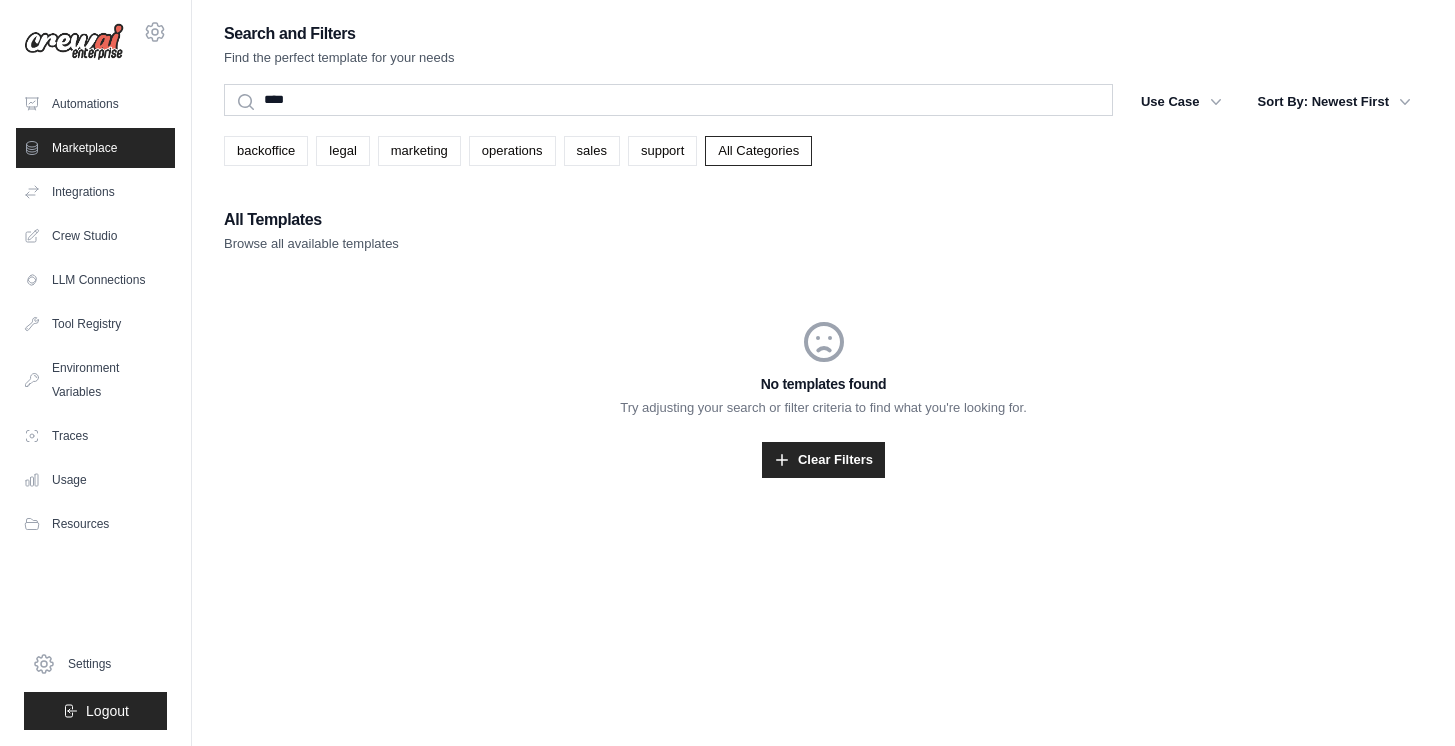 click on "Marketplace" at bounding box center (95, 148) 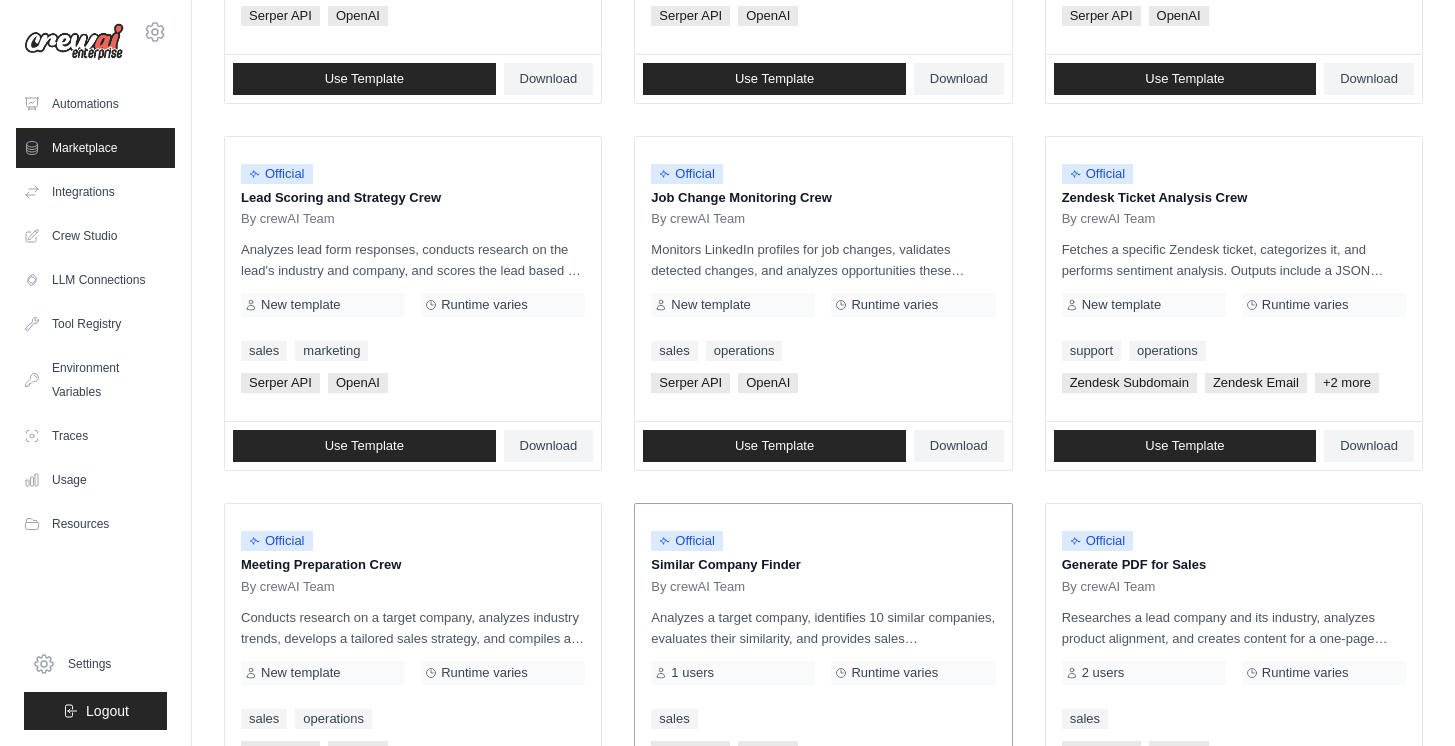 scroll, scrollTop: 1107, scrollLeft: 0, axis: vertical 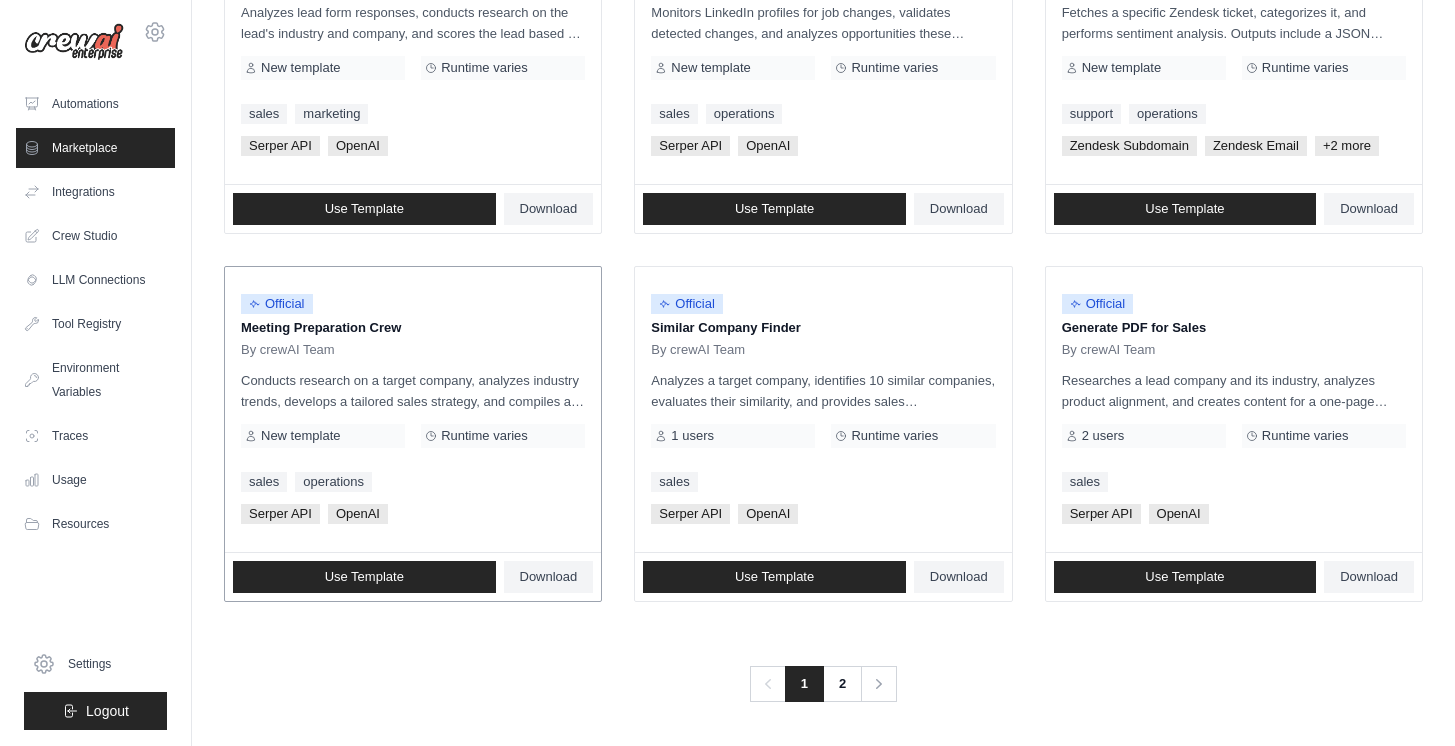 click on "Meeting Preparation Crew" at bounding box center (413, 328) 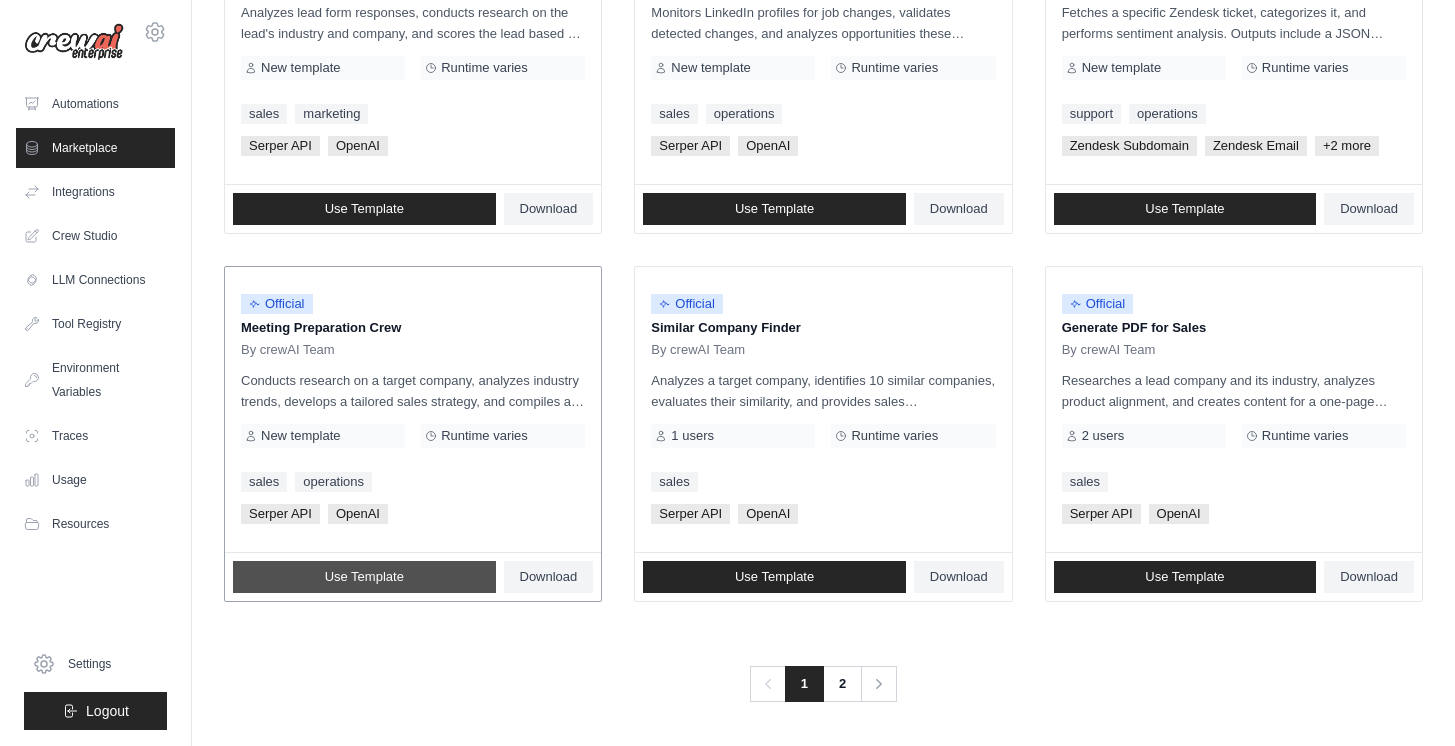 click on "Use Template" at bounding box center [364, 577] 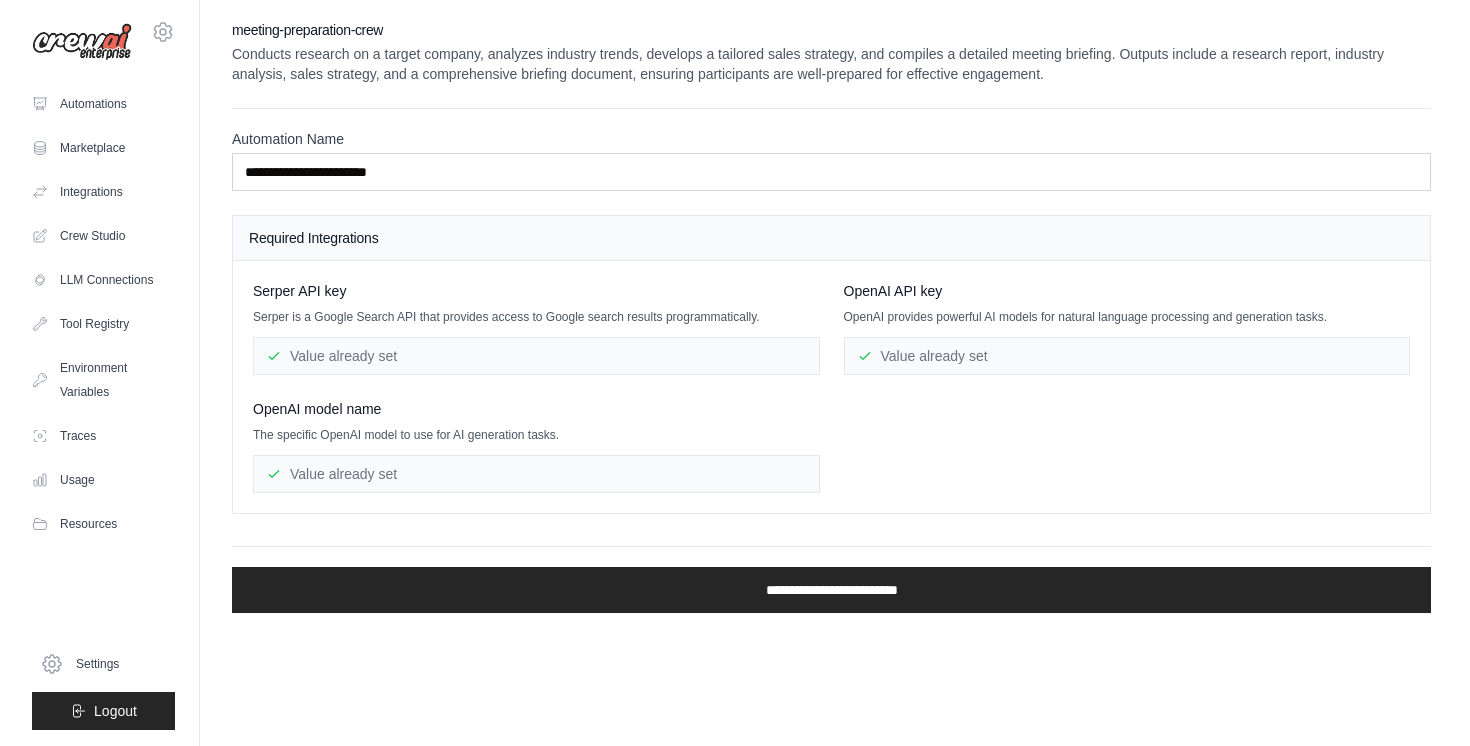 scroll, scrollTop: 0, scrollLeft: 0, axis: both 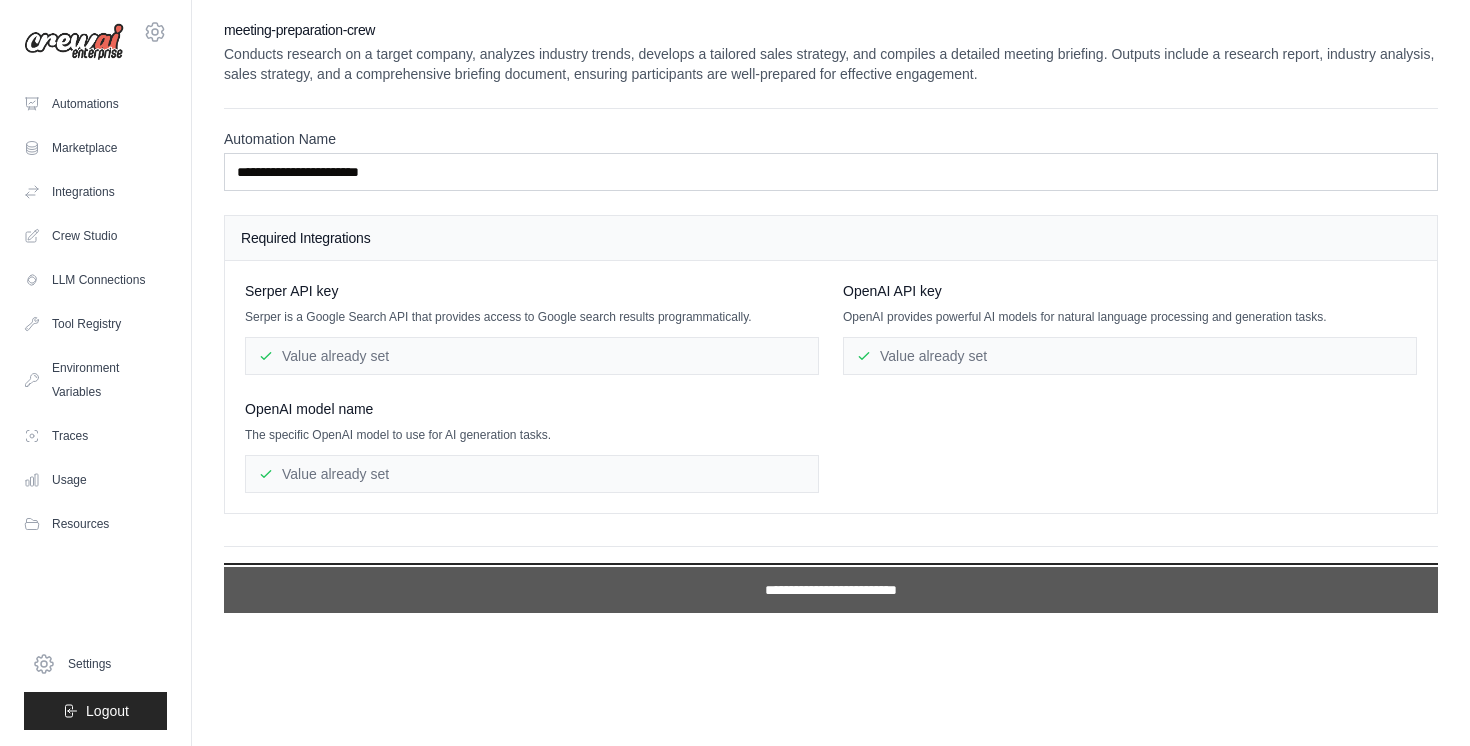 click on "**********" at bounding box center [831, 590] 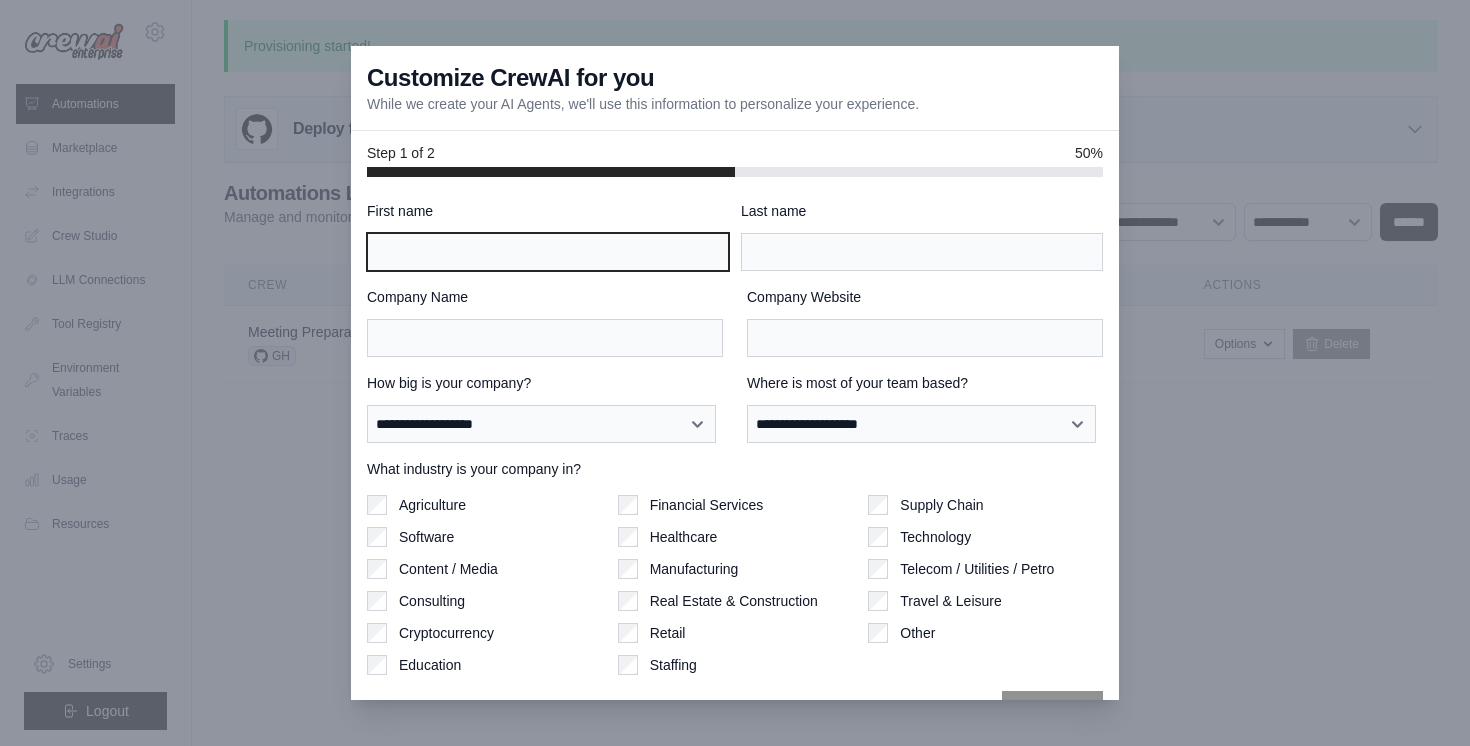 click on "First name" at bounding box center (548, 252) 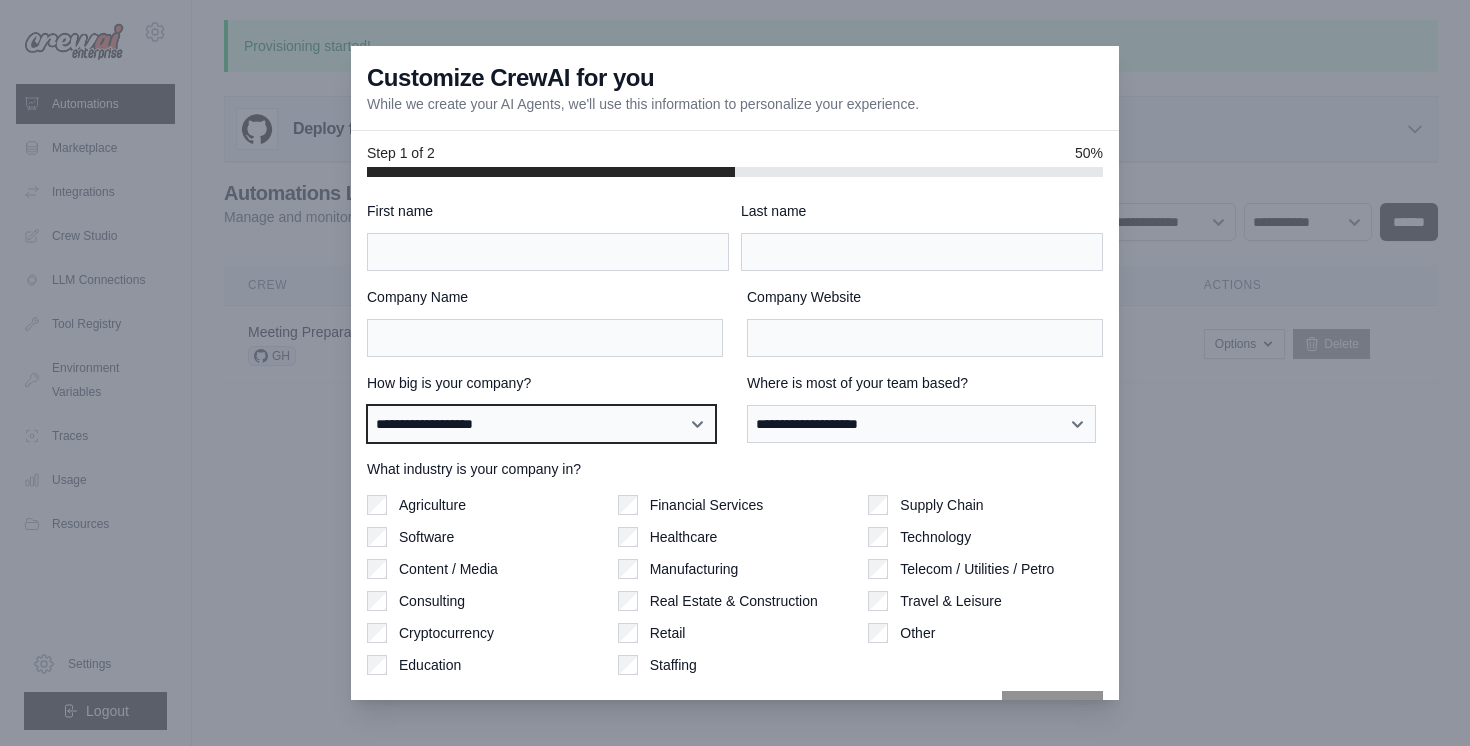 click on "**********" at bounding box center (541, 424) 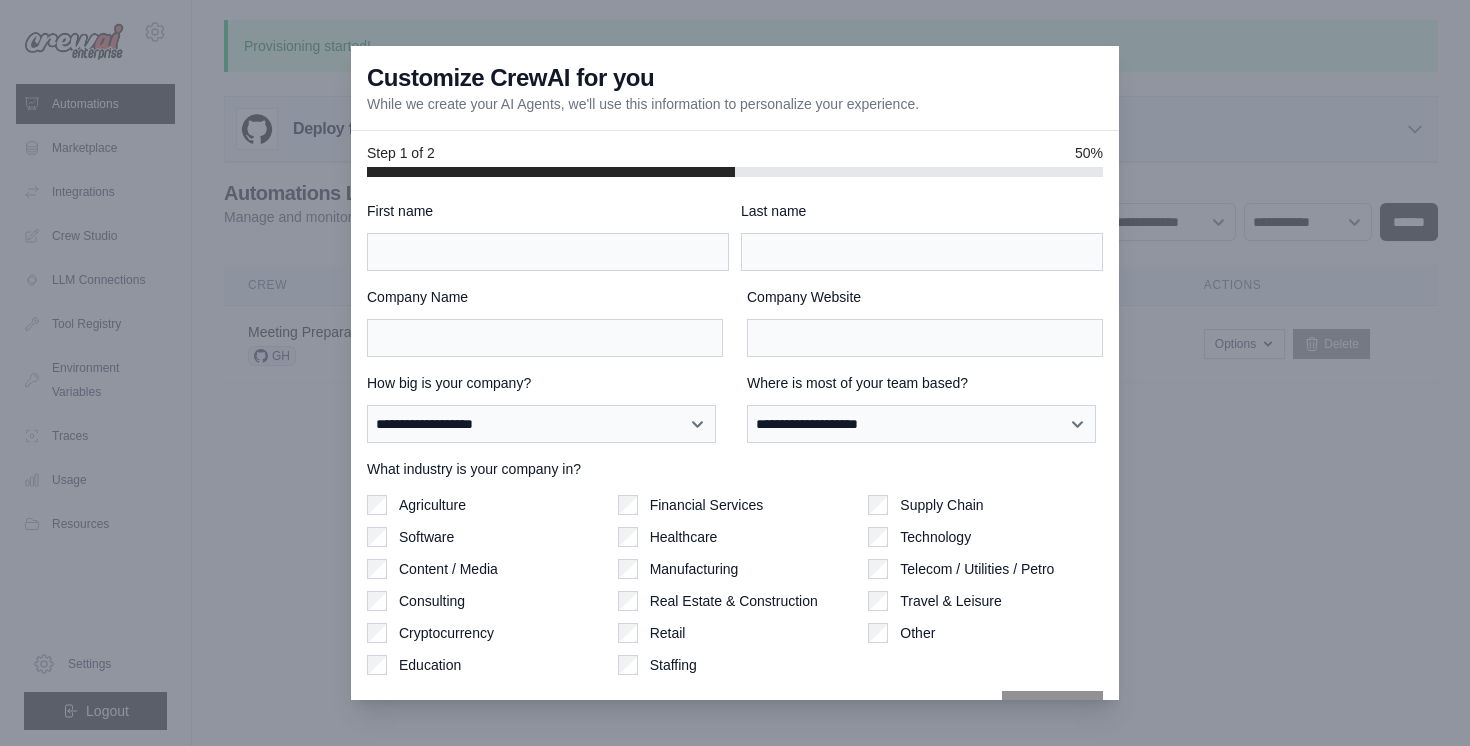 drag, startPoint x: 1141, startPoint y: 634, endPoint x: 1286, endPoint y: 585, distance: 153.05554 